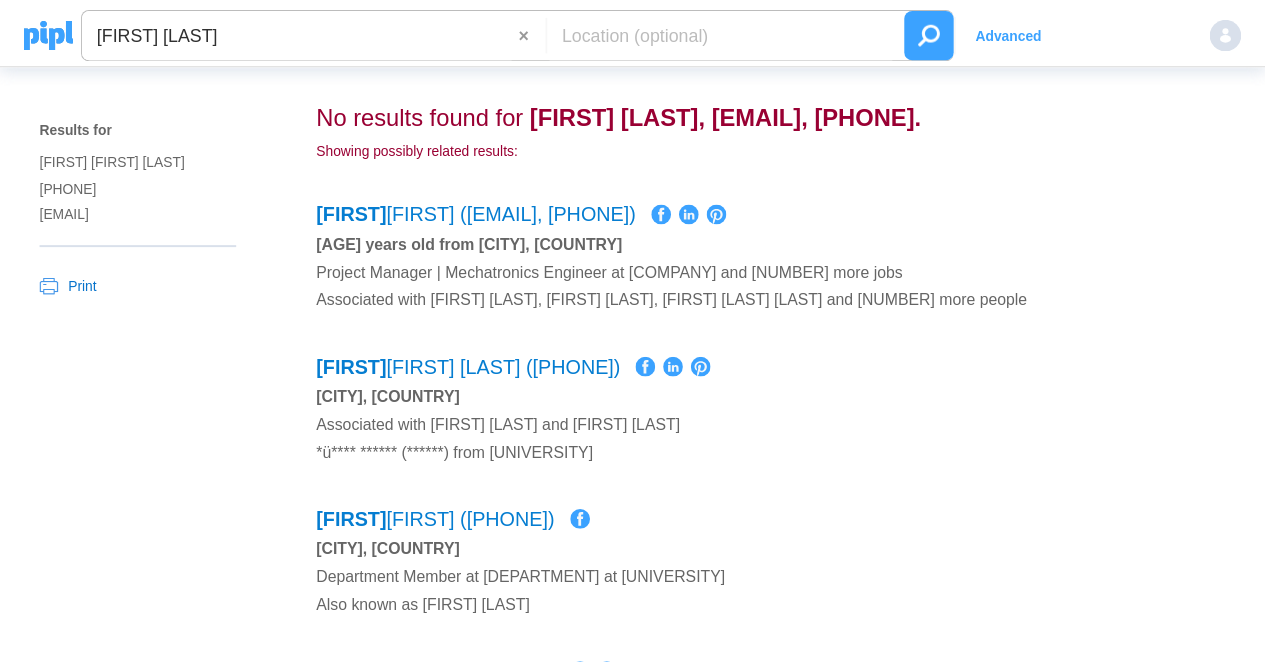 scroll, scrollTop: 0, scrollLeft: 0, axis: both 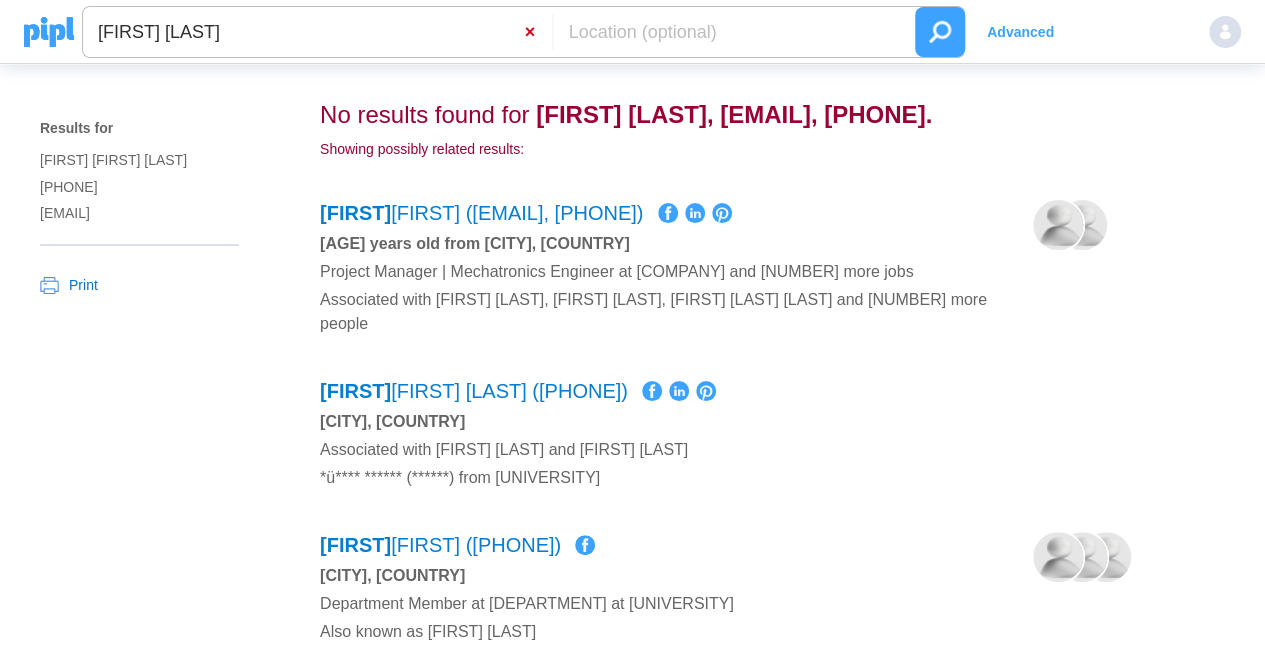click on "×" at bounding box center [538, 32] 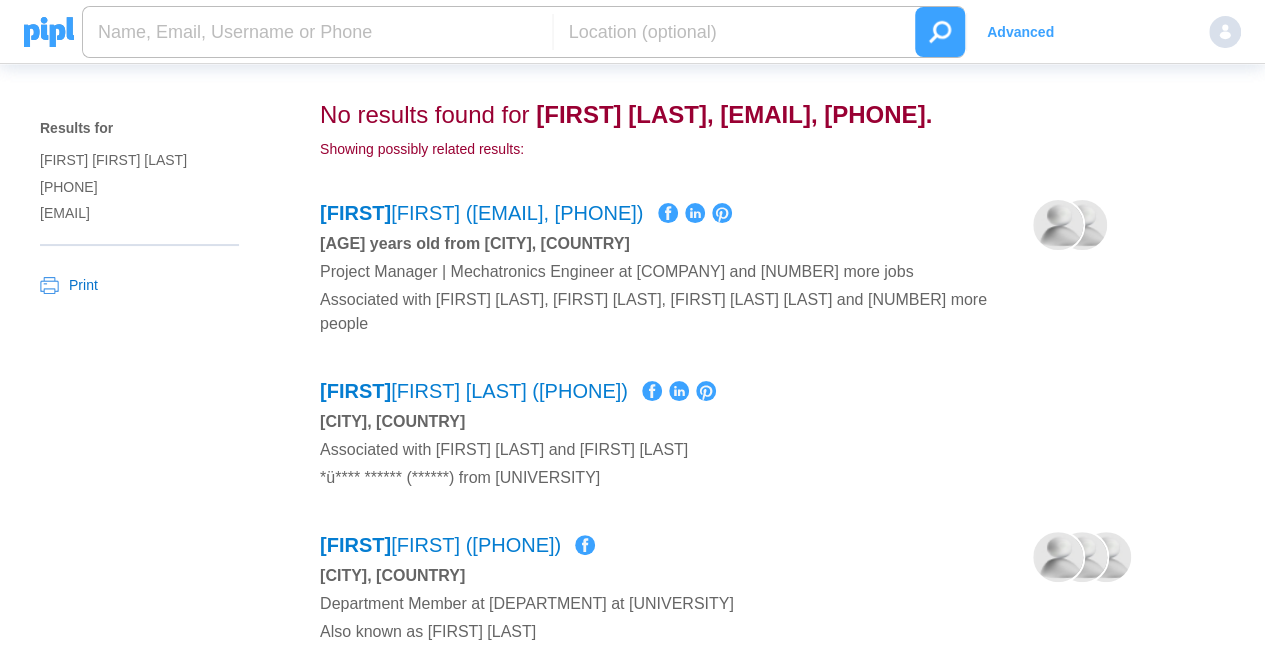 click at bounding box center [317, 32] 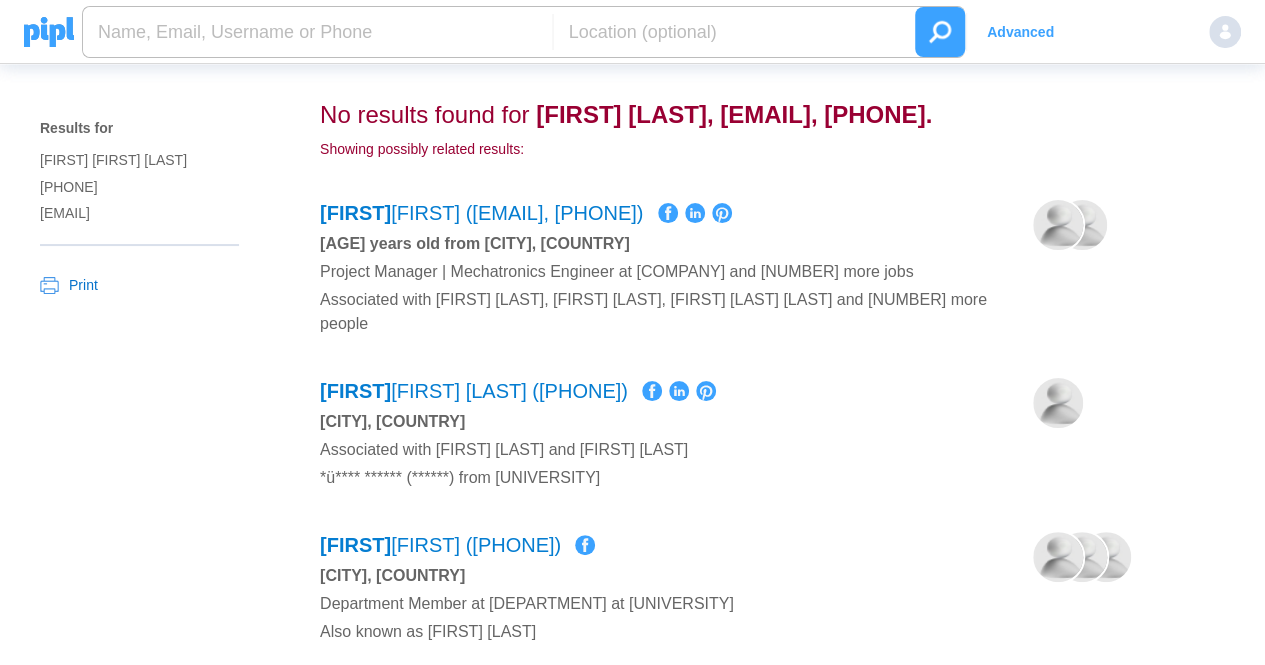 paste on "+905547972808" 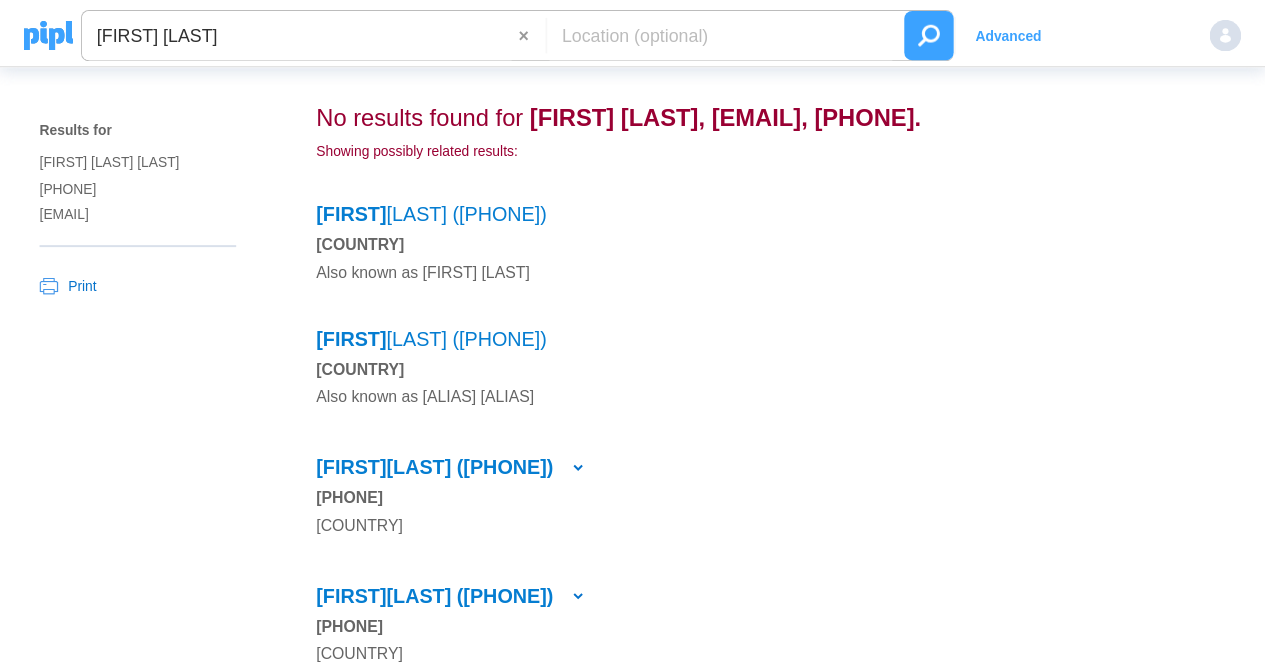 scroll, scrollTop: 0, scrollLeft: 0, axis: both 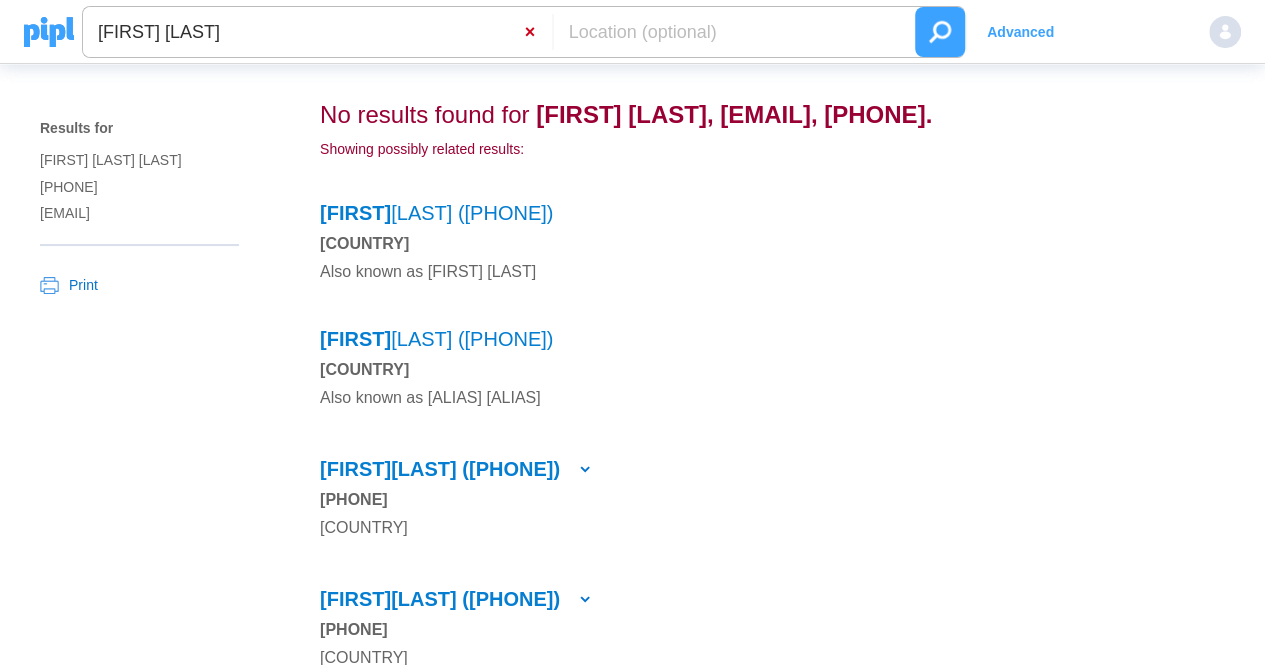 click on "×" at bounding box center (538, 32) 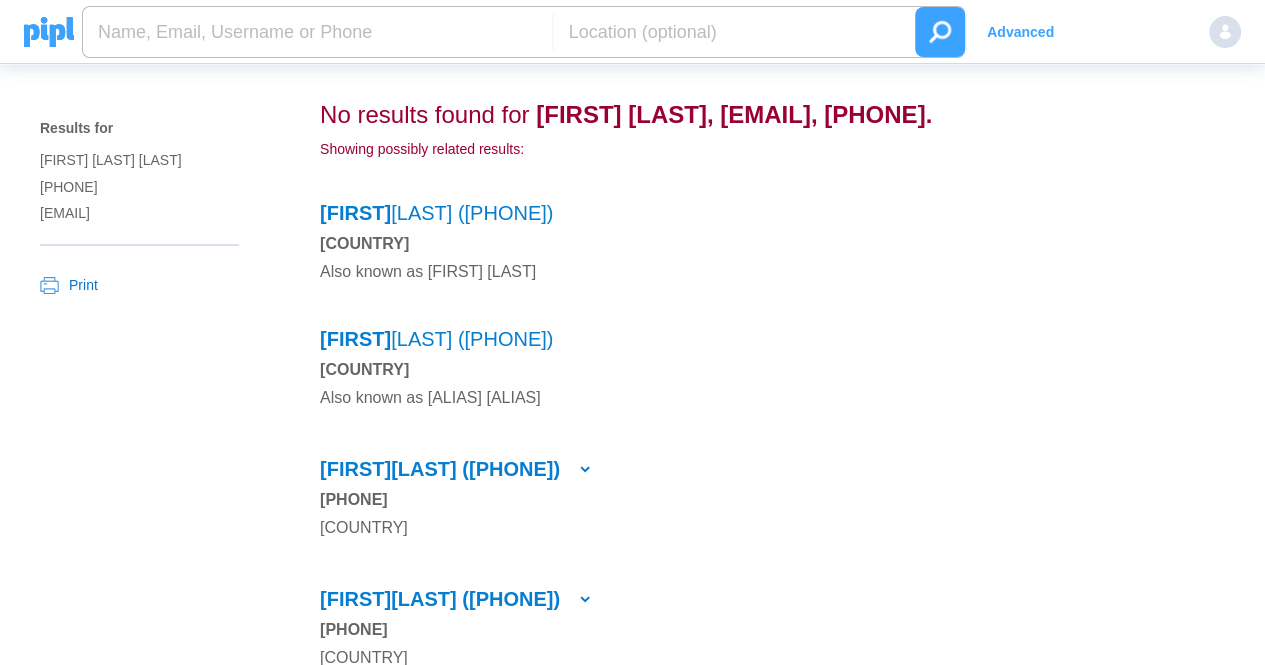 click at bounding box center [317, 32] 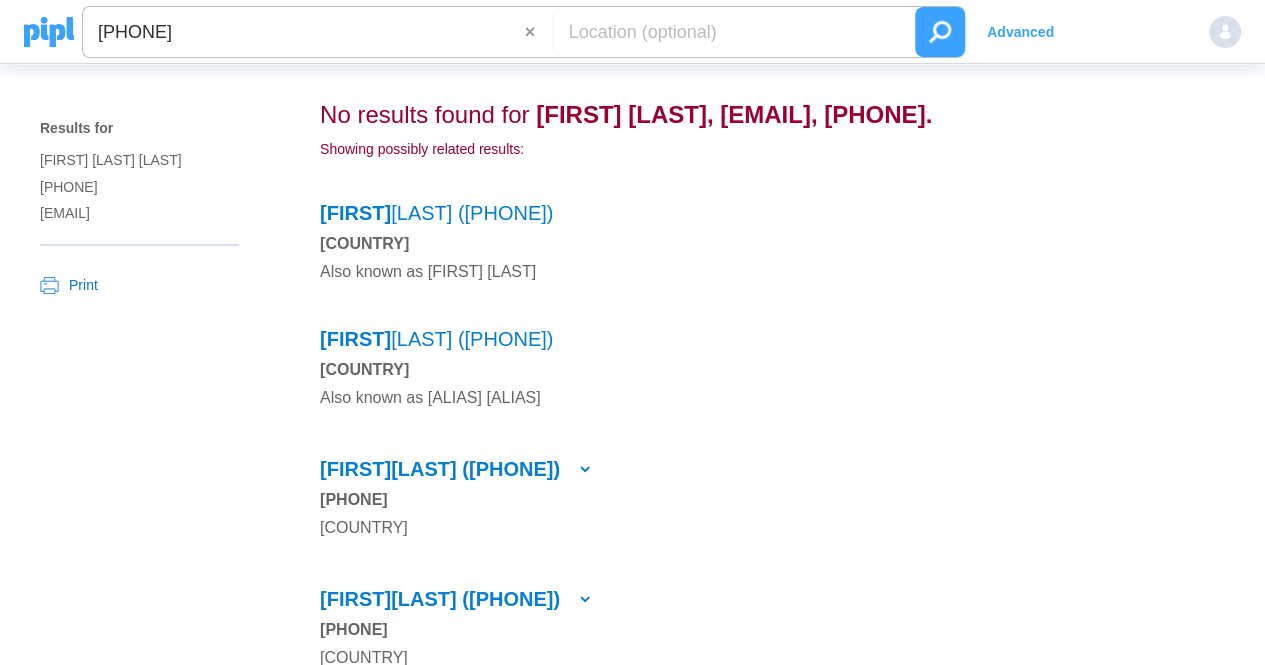 click at bounding box center [940, 32] 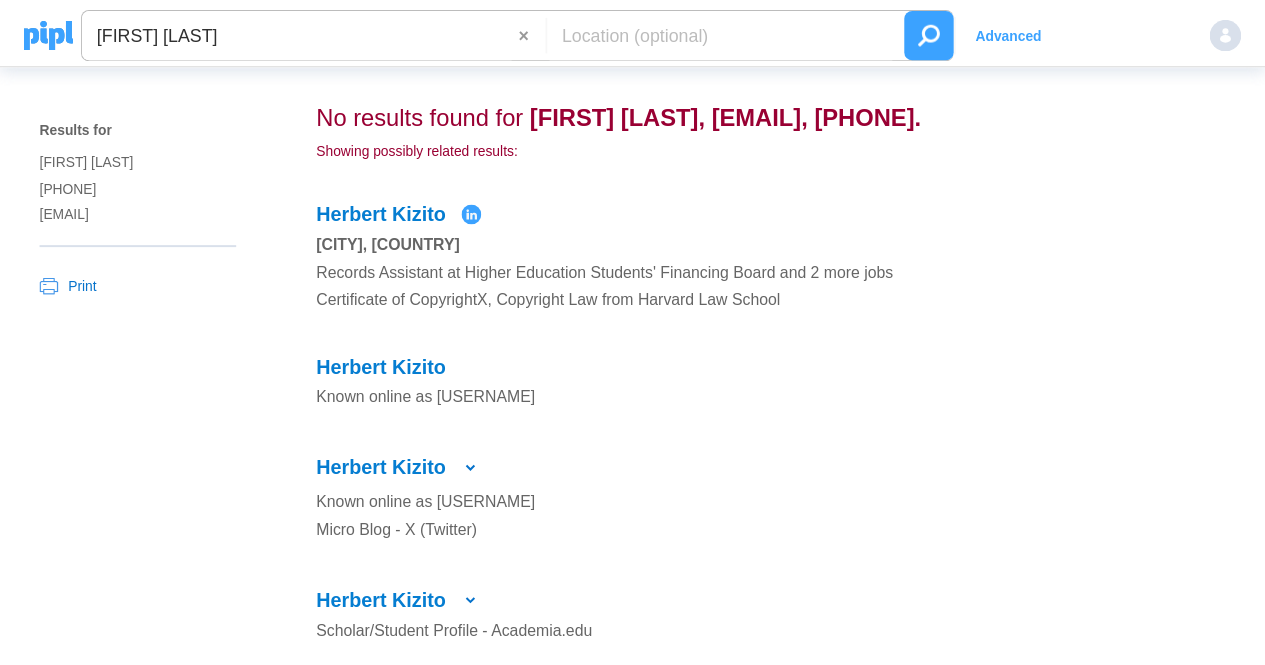 scroll, scrollTop: 0, scrollLeft: 0, axis: both 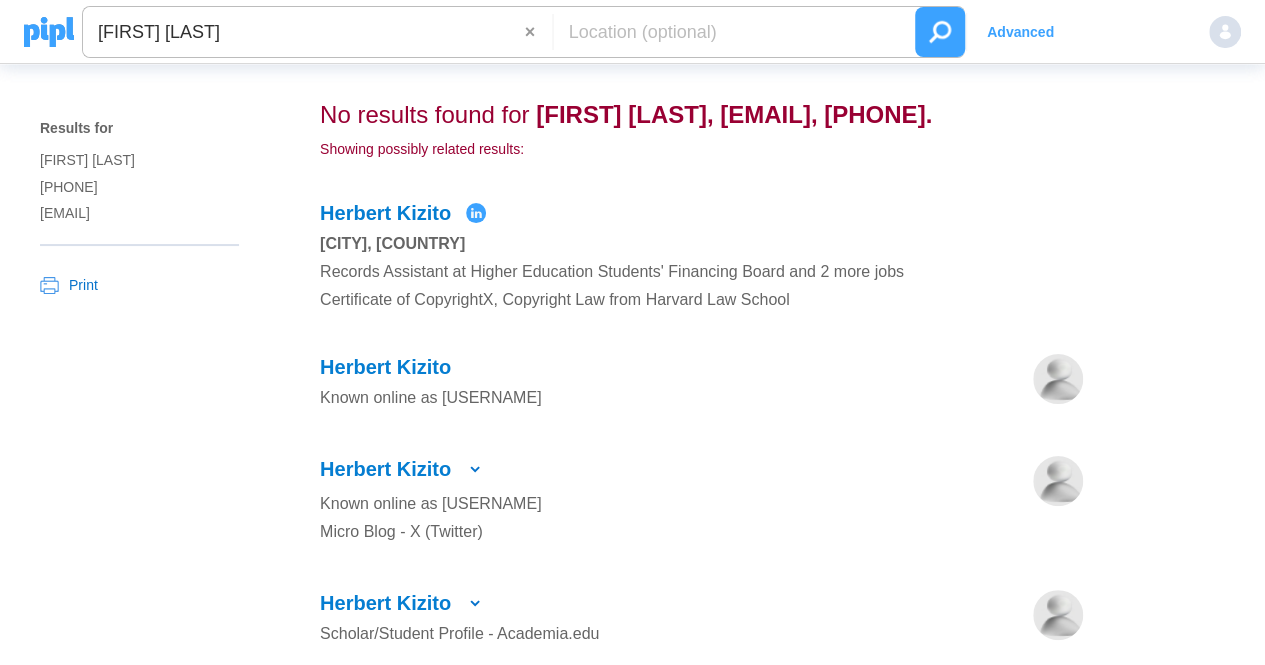 drag, startPoint x: 531, startPoint y: 31, endPoint x: 376, endPoint y: 31, distance: 155 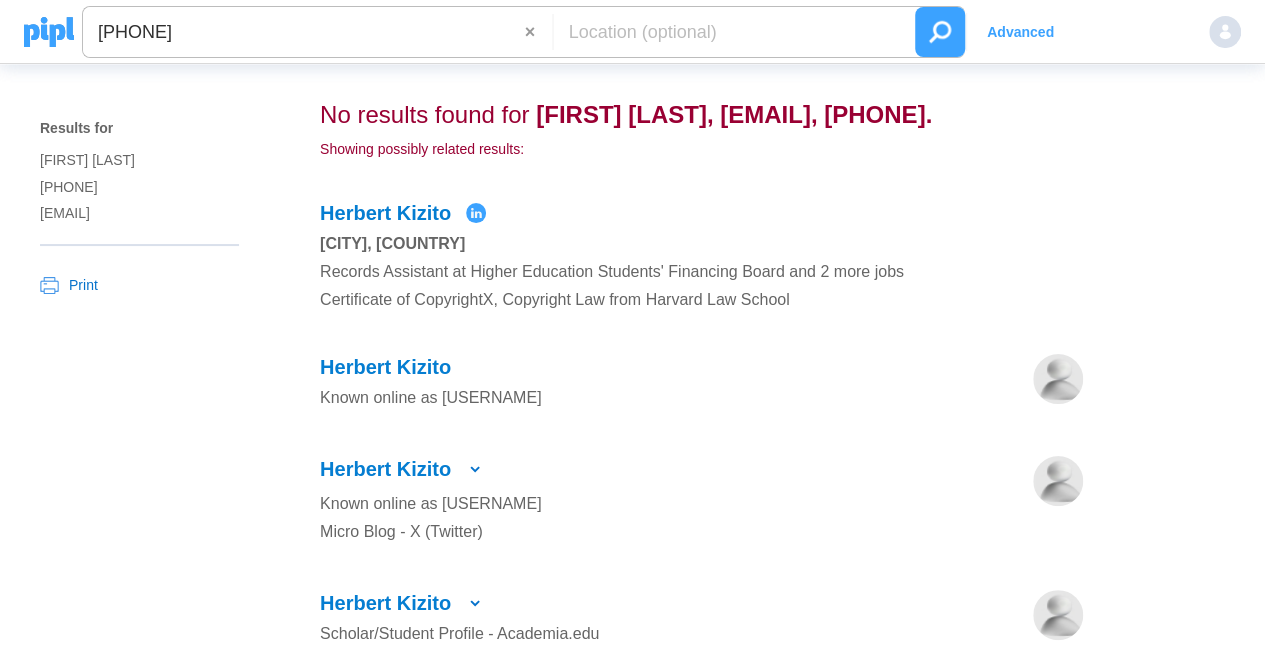 click at bounding box center (940, 32) 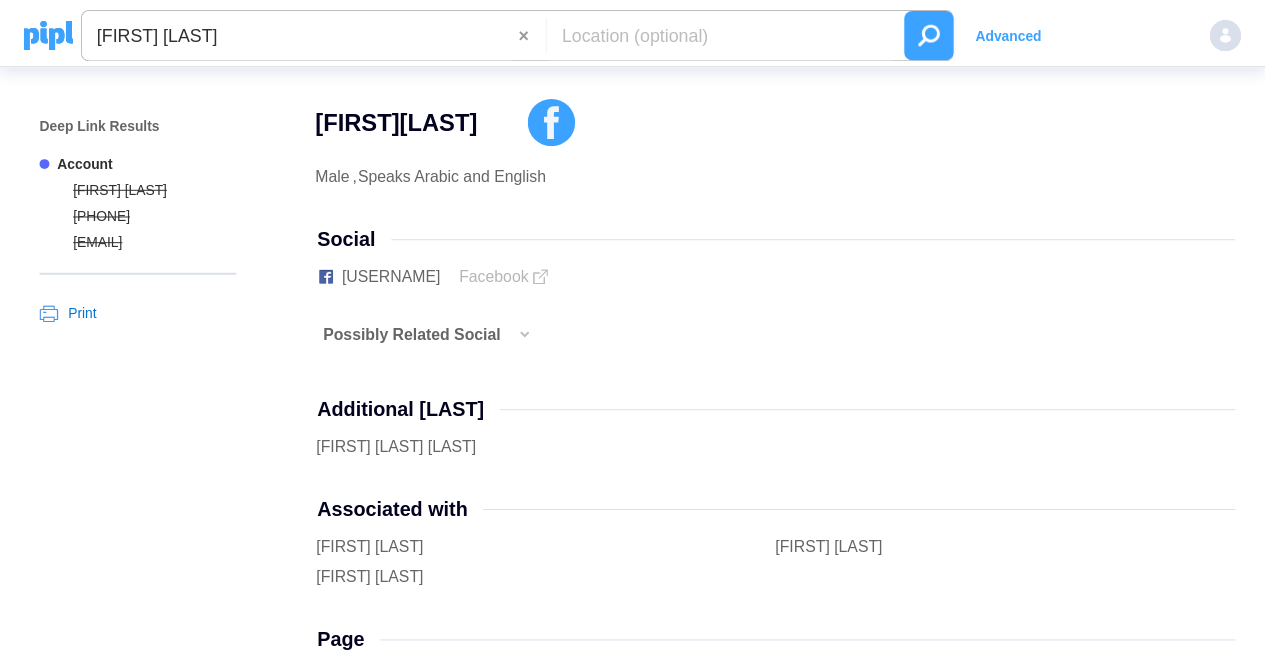 scroll, scrollTop: 0, scrollLeft: 0, axis: both 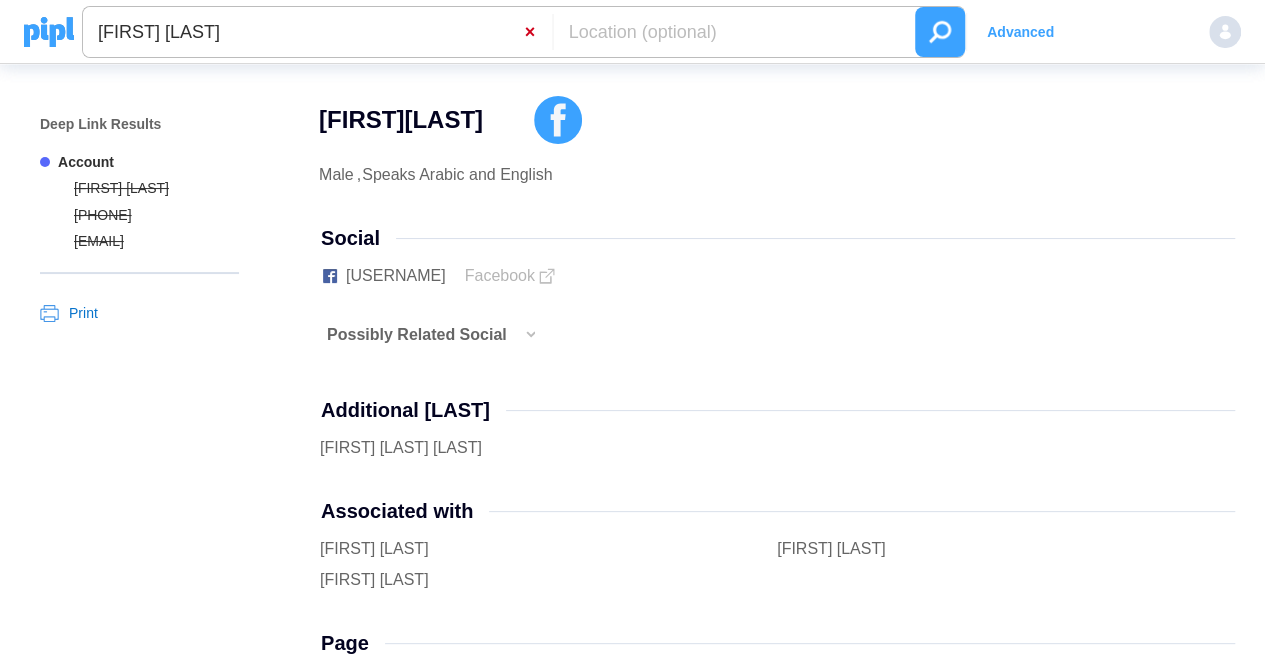 click on "×" at bounding box center [538, 32] 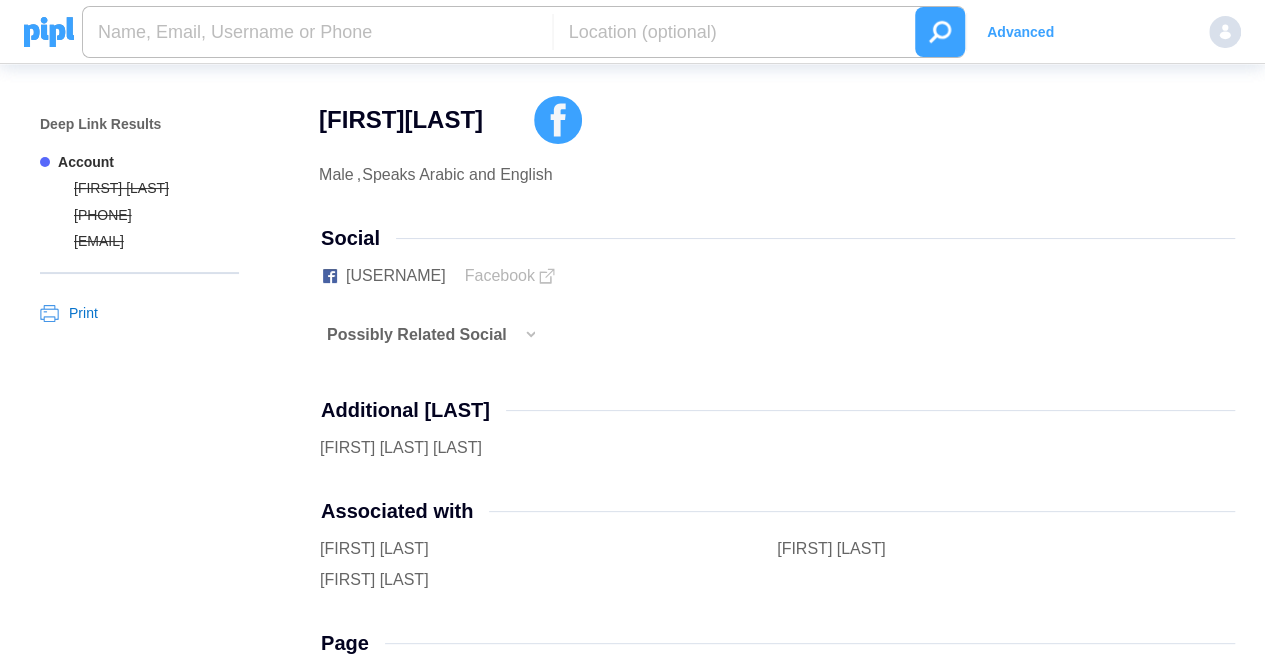 click at bounding box center [317, 32] 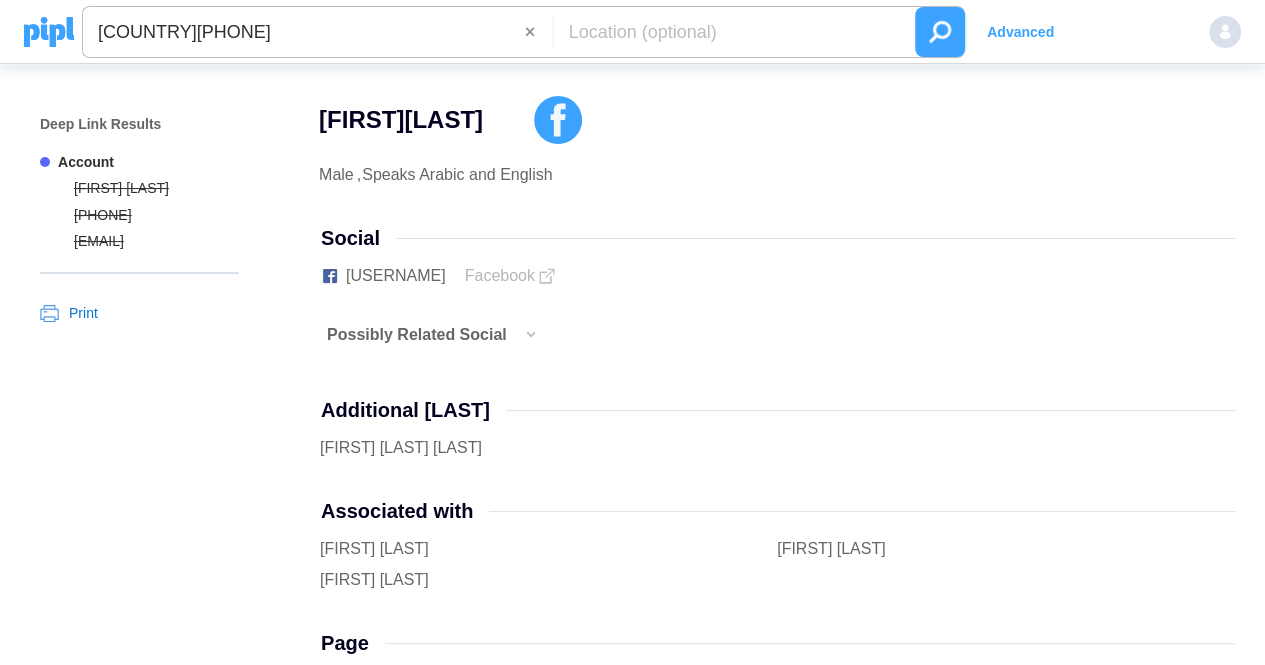 click at bounding box center [940, 32] 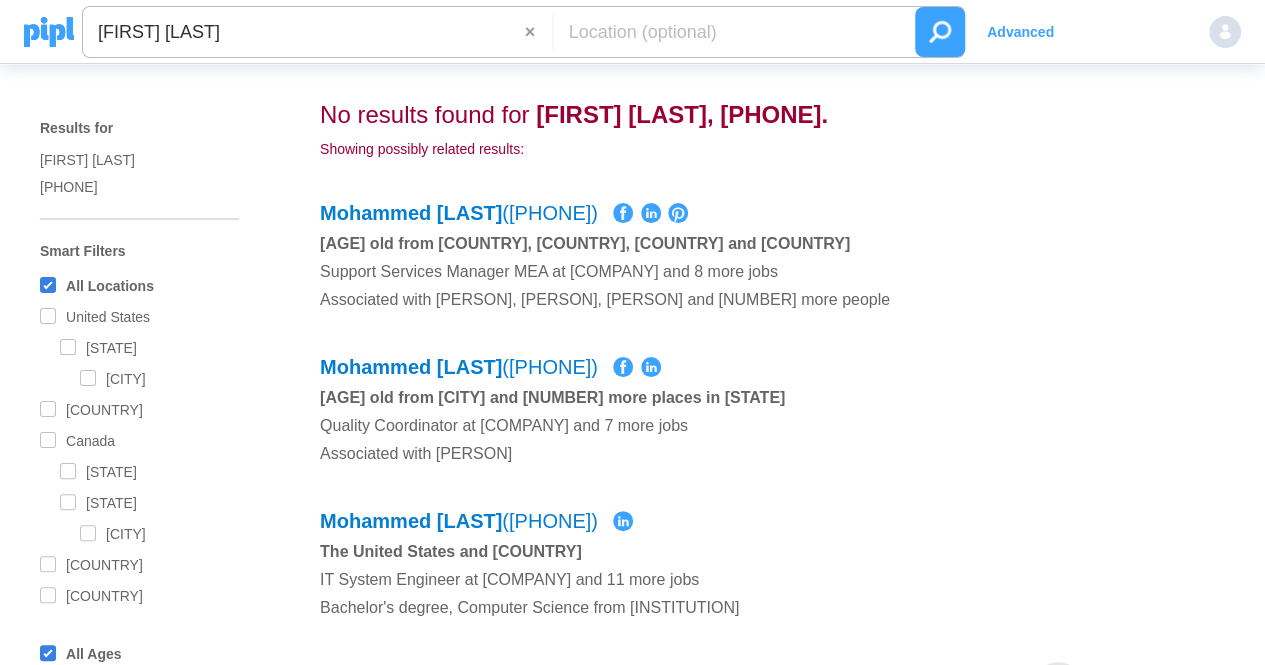 drag, startPoint x: 528, startPoint y: 32, endPoint x: 383, endPoint y: 26, distance: 145.12408 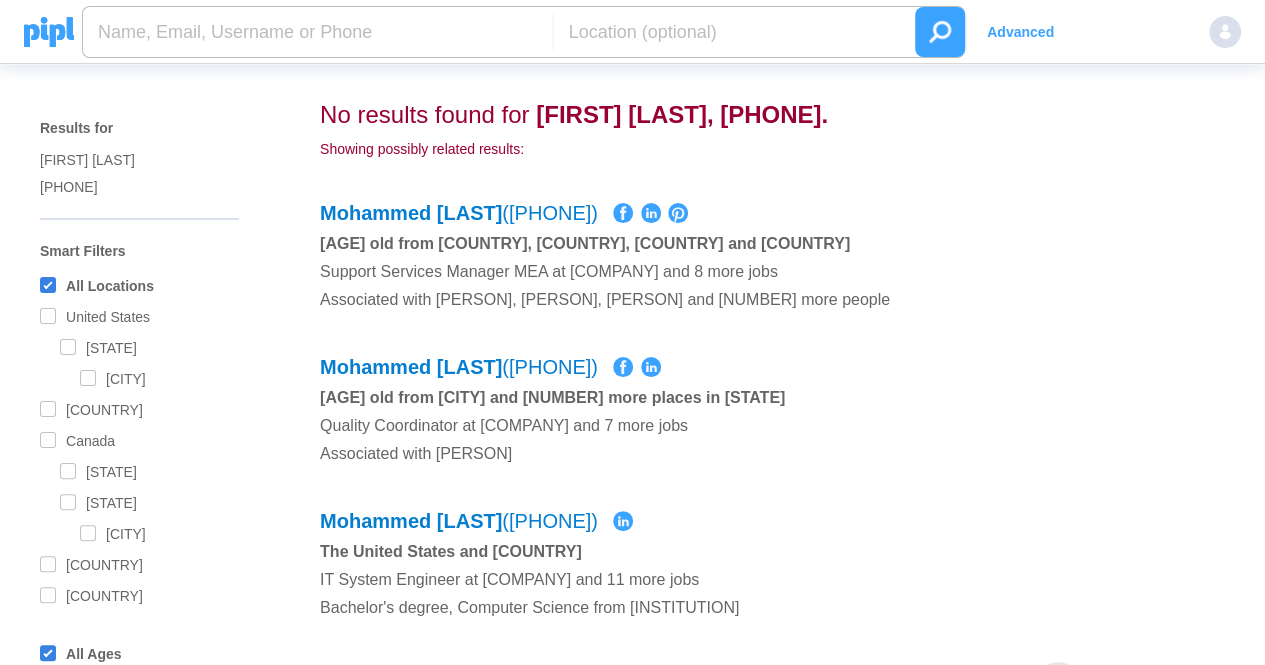 click at bounding box center (317, 32) 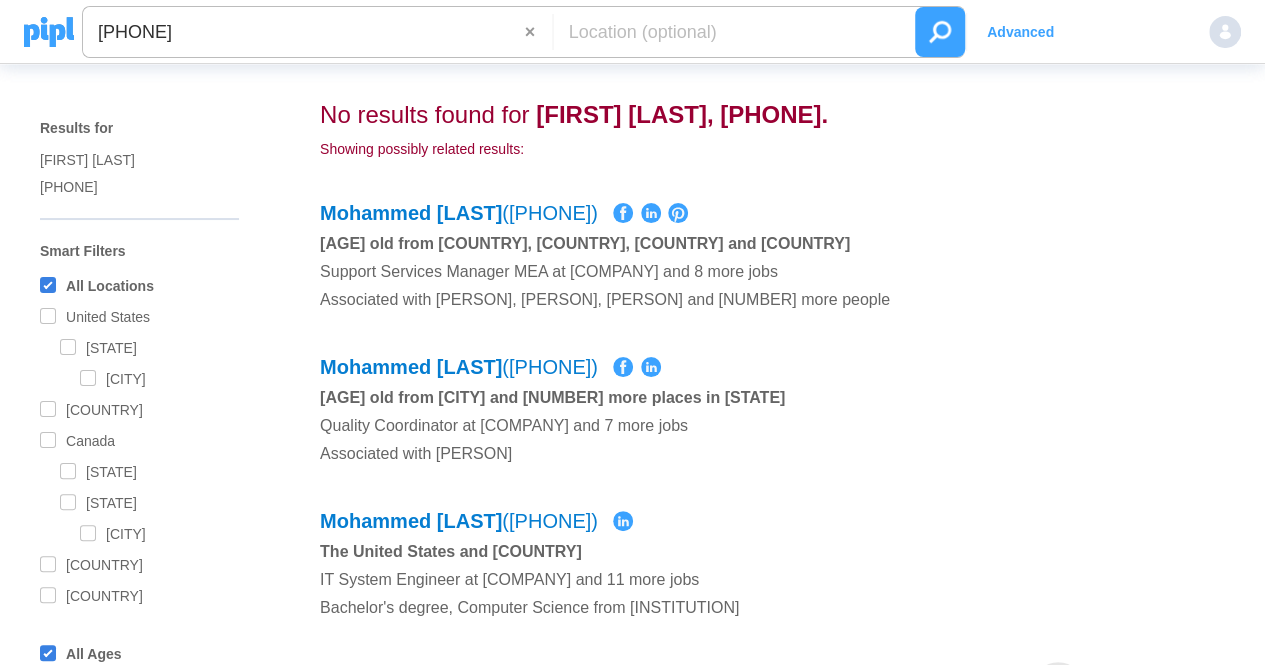 click at bounding box center (940, 32) 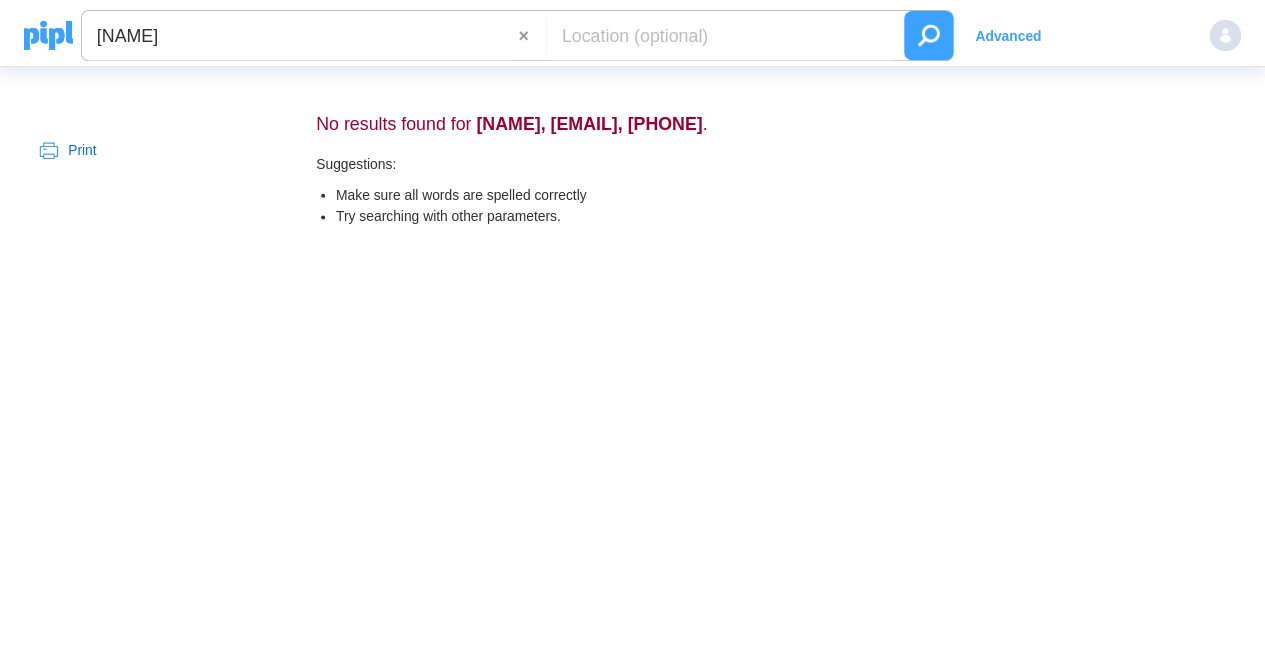scroll, scrollTop: 0, scrollLeft: 0, axis: both 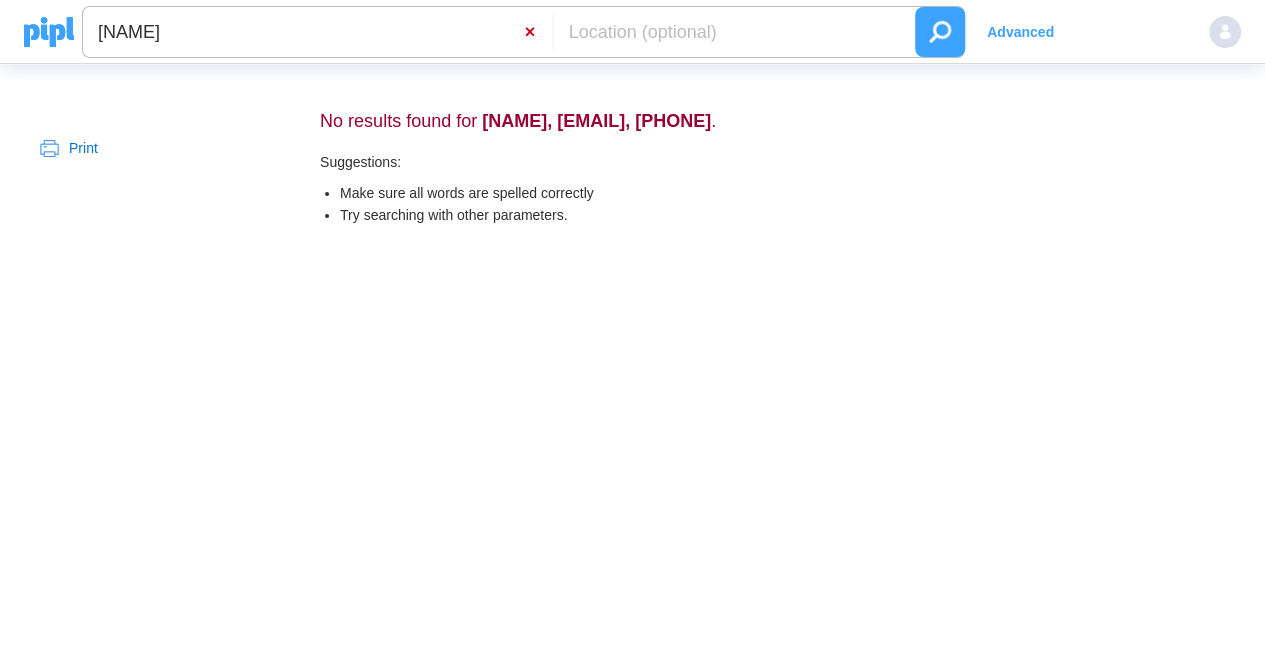 click on "×" at bounding box center [538, 32] 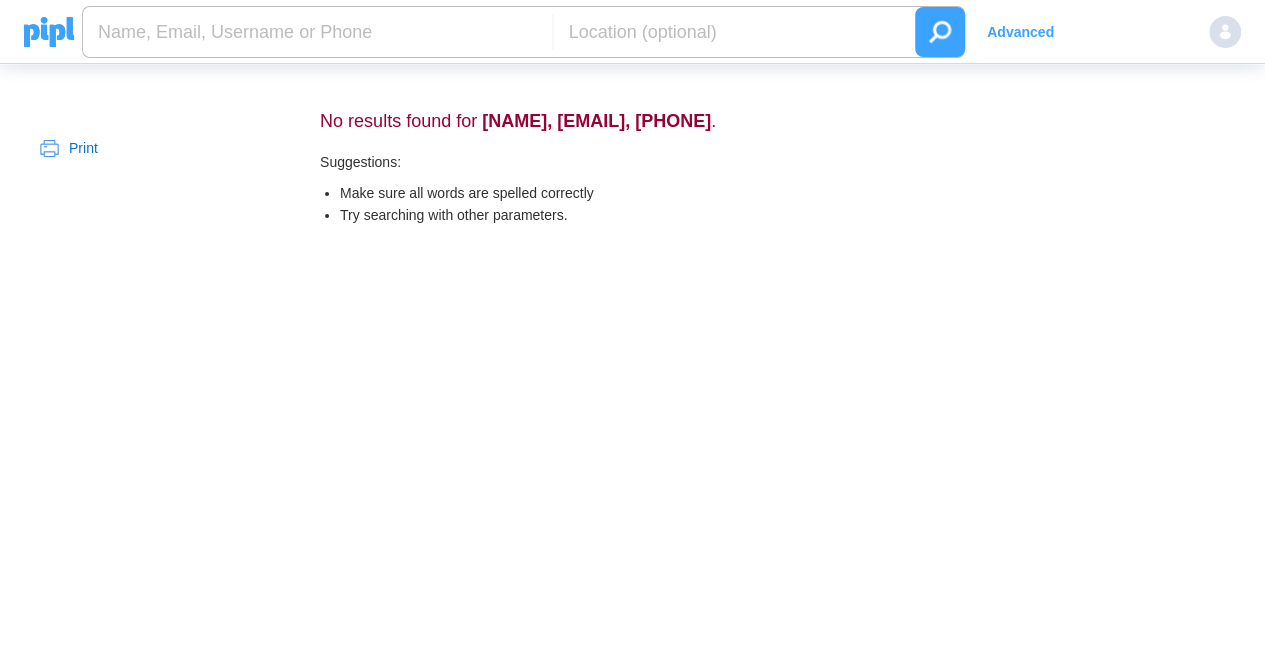 click at bounding box center (317, 32) 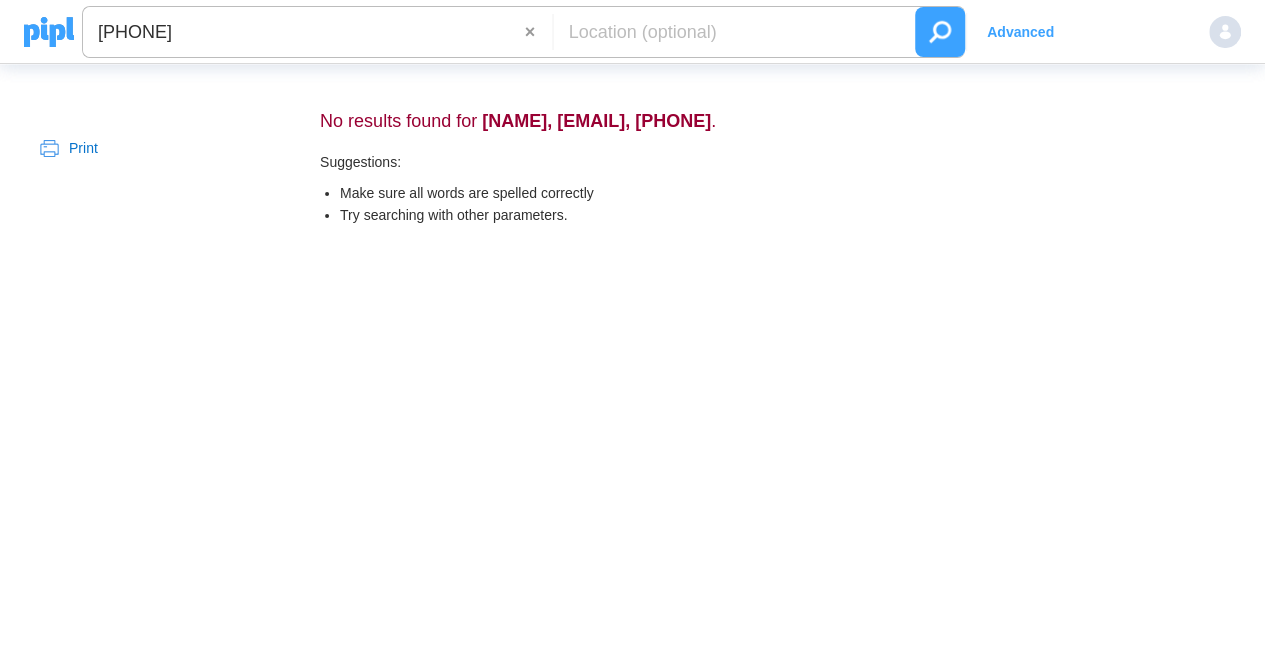 click at bounding box center (940, 32) 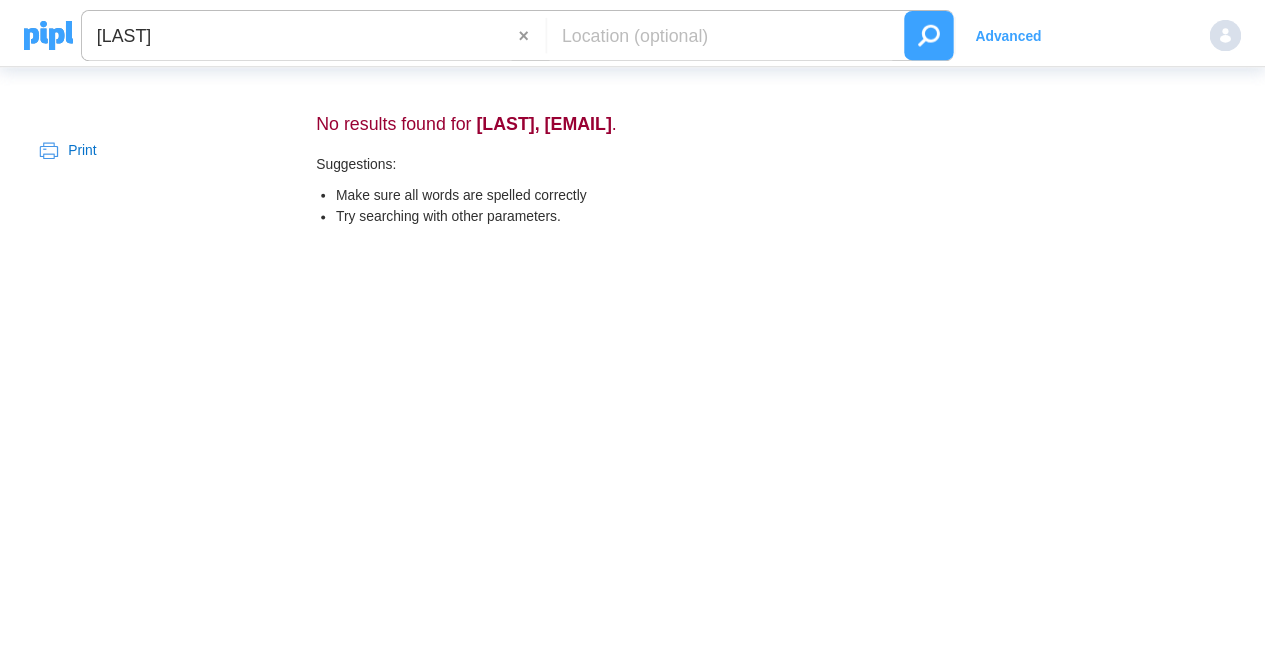 scroll, scrollTop: 0, scrollLeft: 0, axis: both 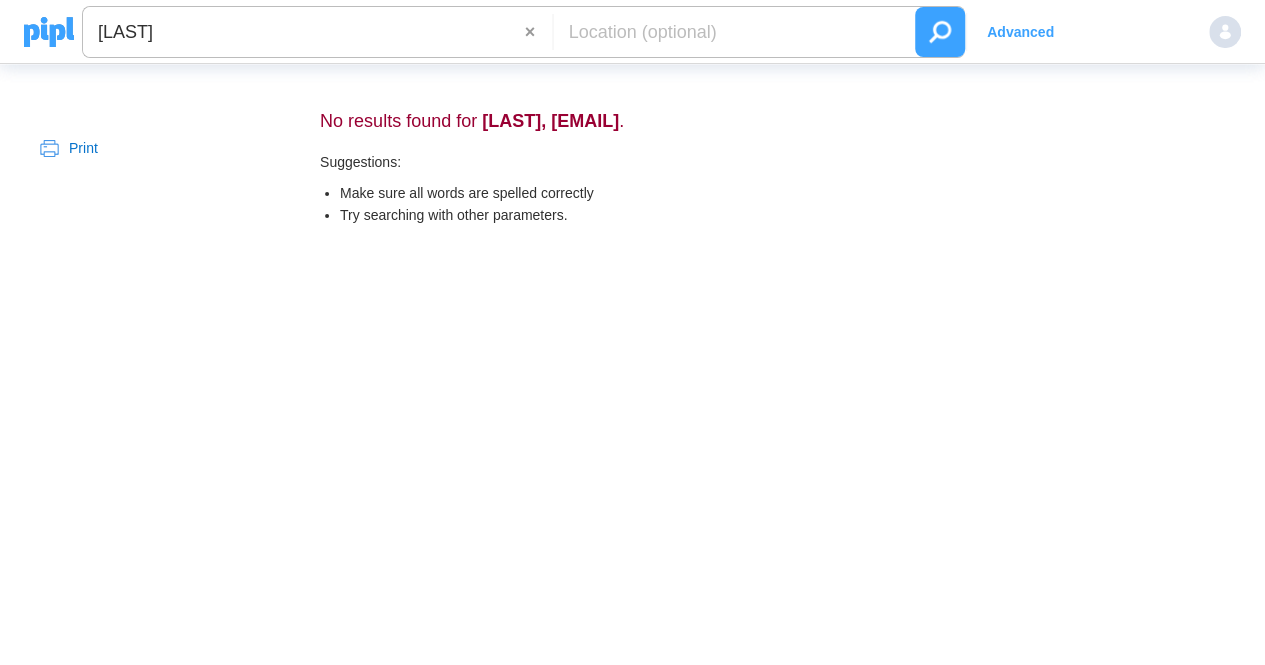 drag, startPoint x: 352, startPoint y: 27, endPoint x: 103, endPoint y: 57, distance: 250.80072 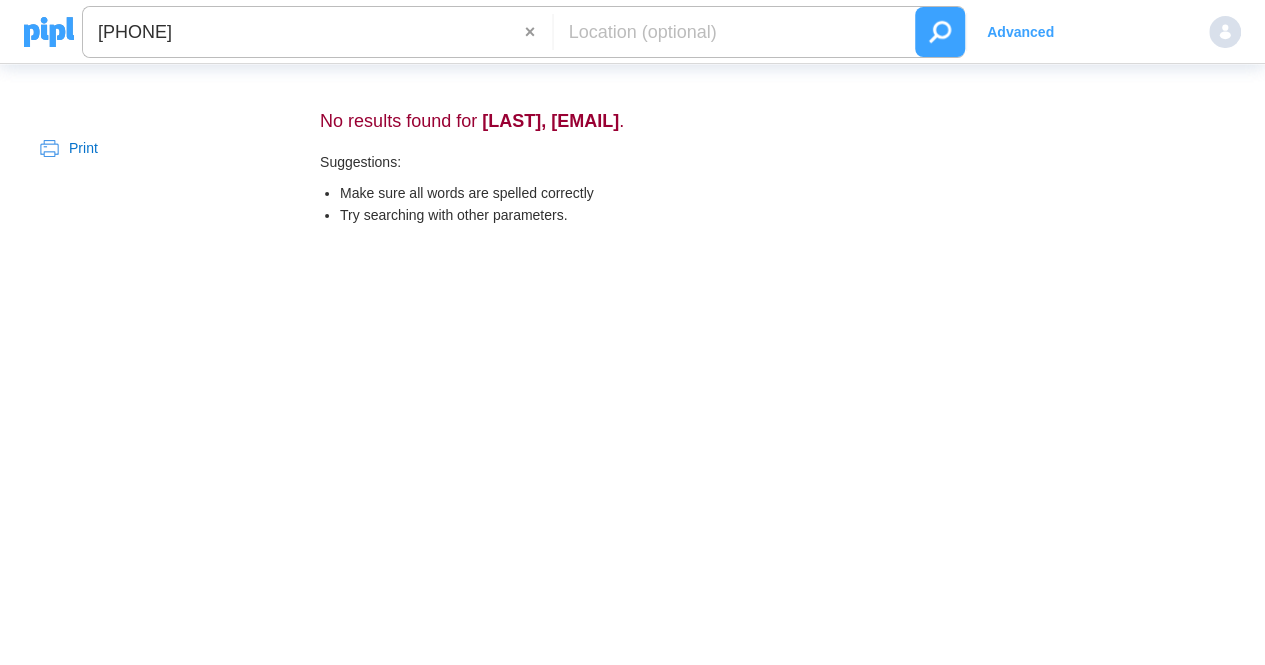 click at bounding box center (940, 32) 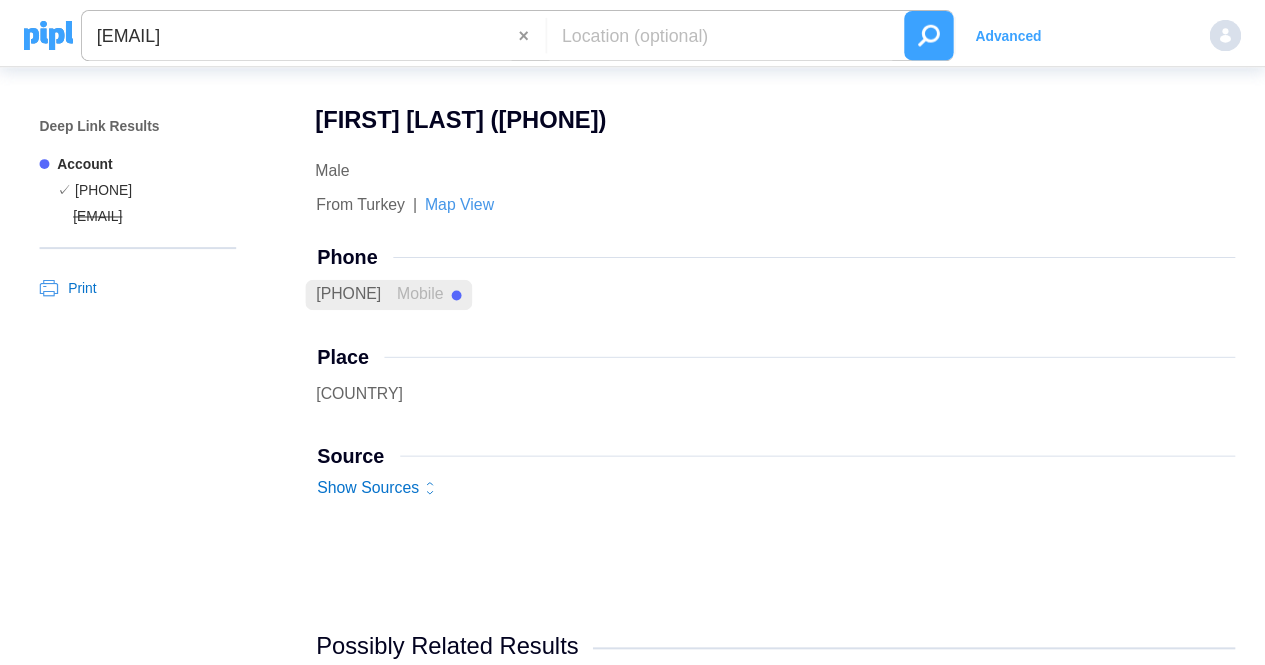 scroll, scrollTop: 0, scrollLeft: 0, axis: both 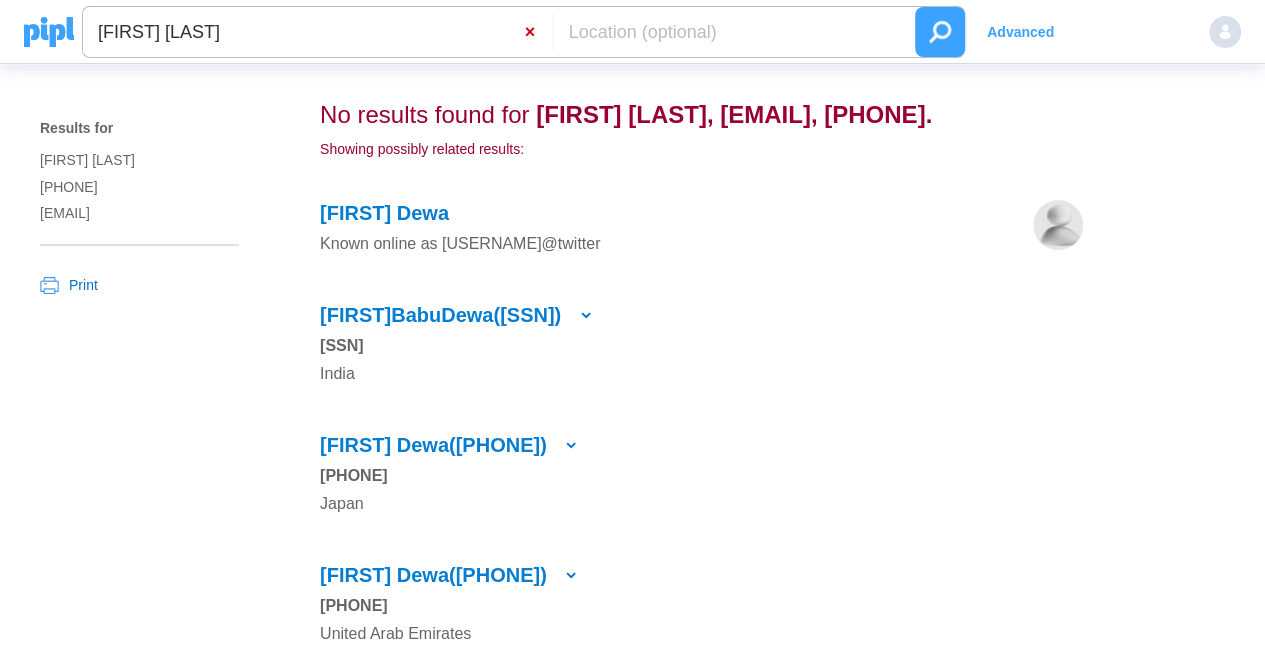 click on "×" at bounding box center [538, 32] 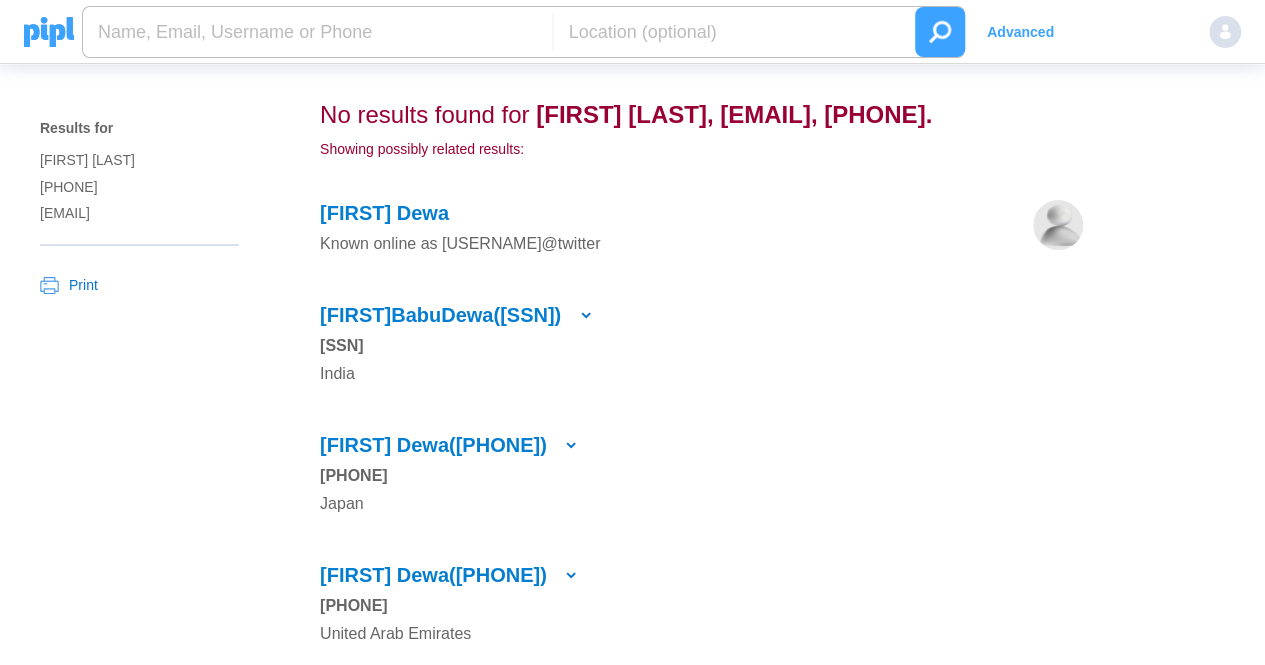 click at bounding box center [317, 32] 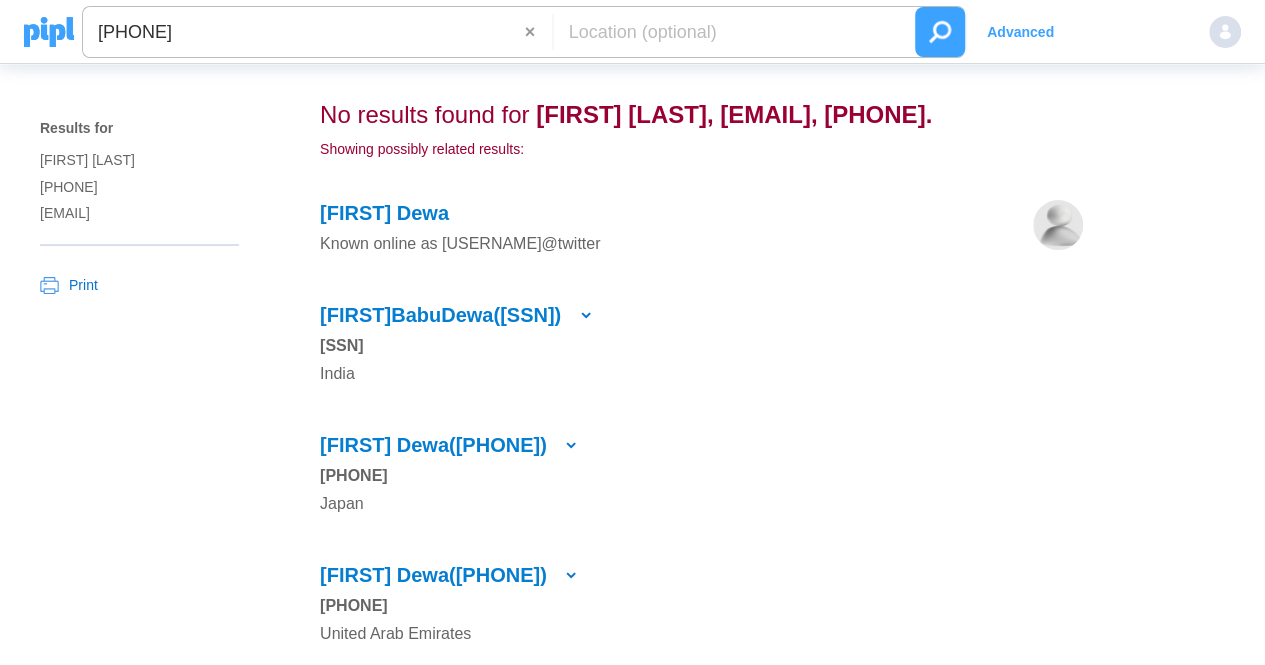 click at bounding box center (940, 32) 